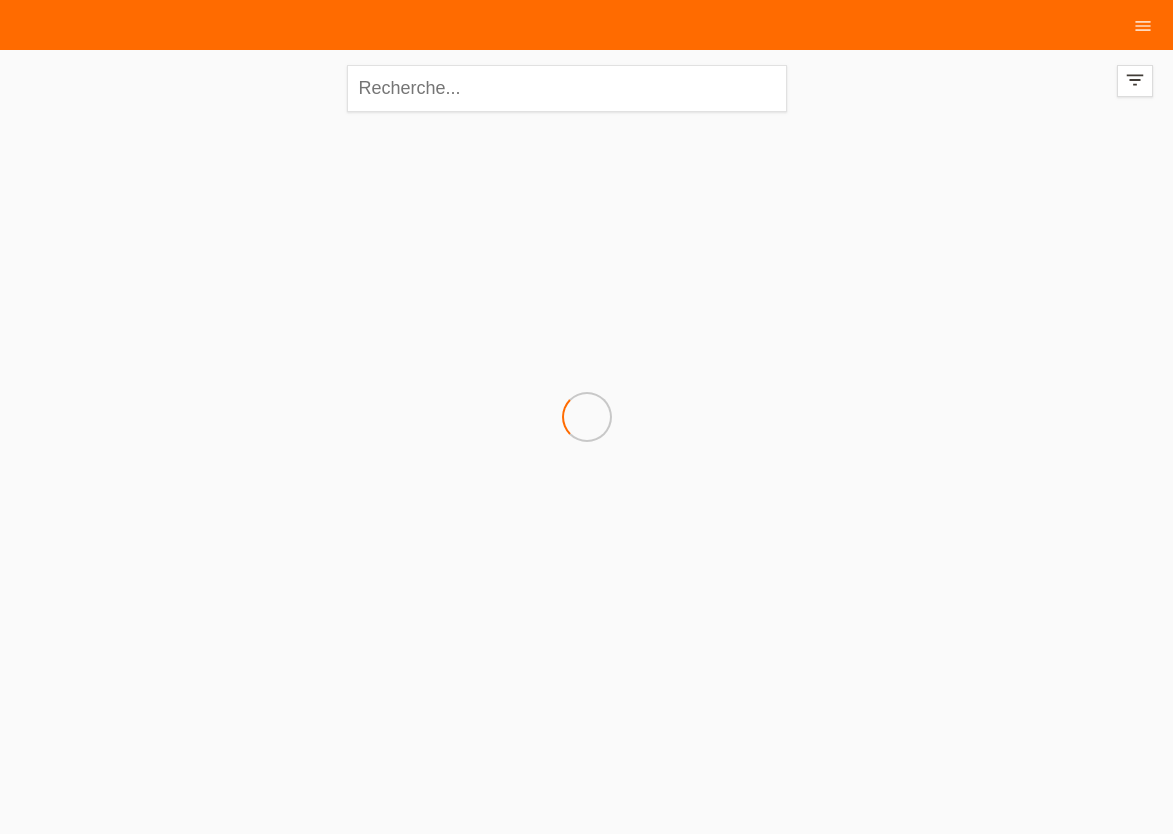 scroll, scrollTop: 0, scrollLeft: 0, axis: both 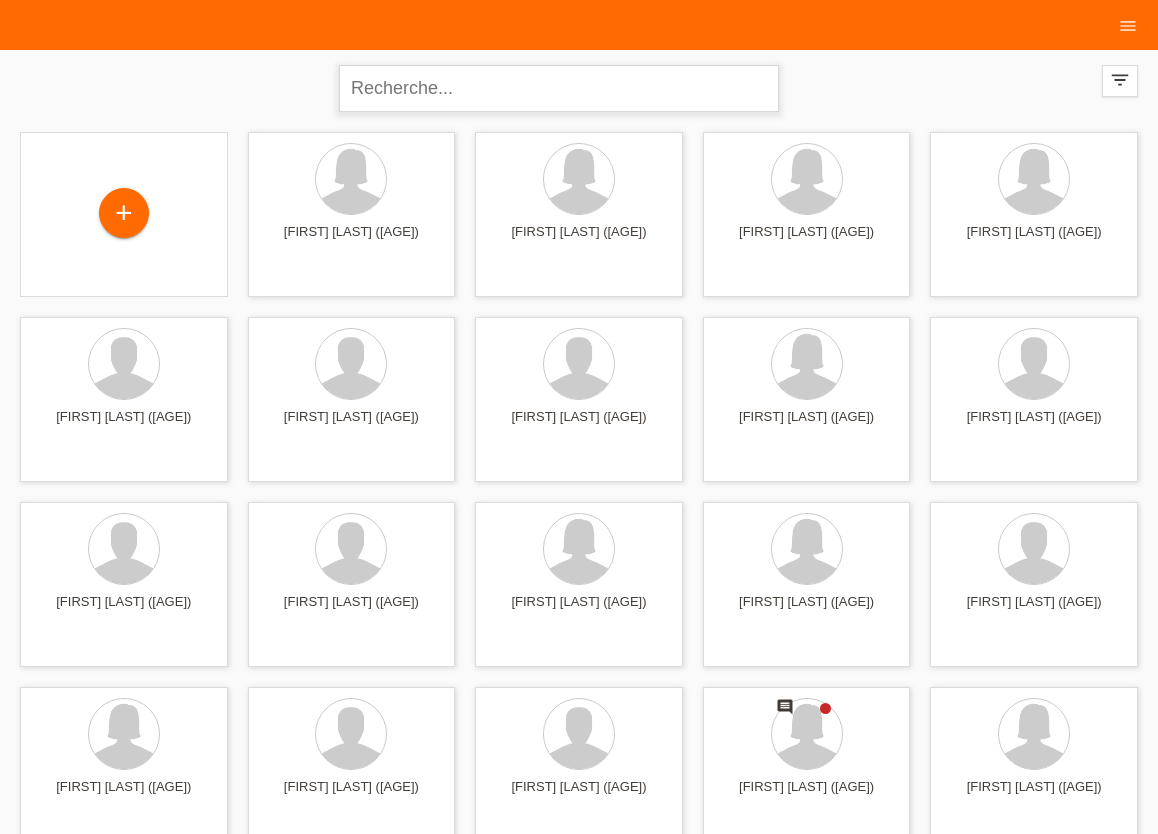 click at bounding box center (559, 88) 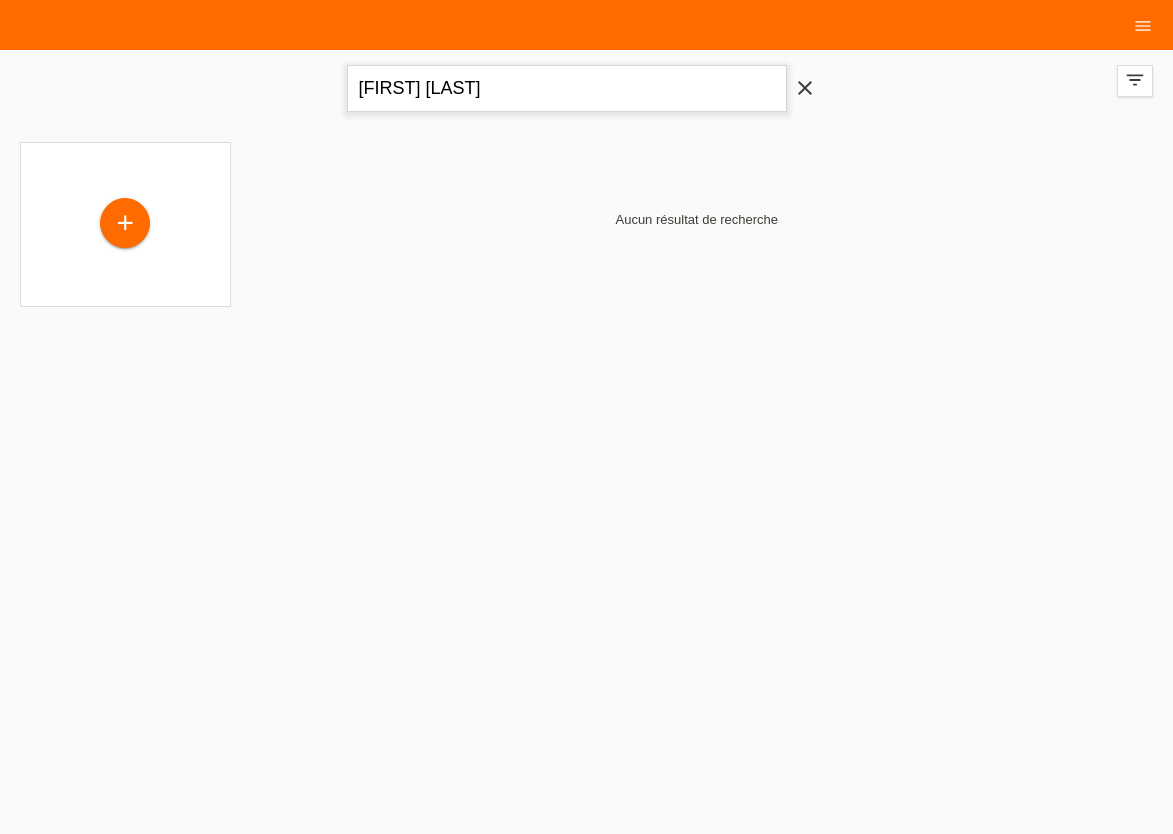 drag, startPoint x: 549, startPoint y: 84, endPoint x: 323, endPoint y: 98, distance: 226.43321 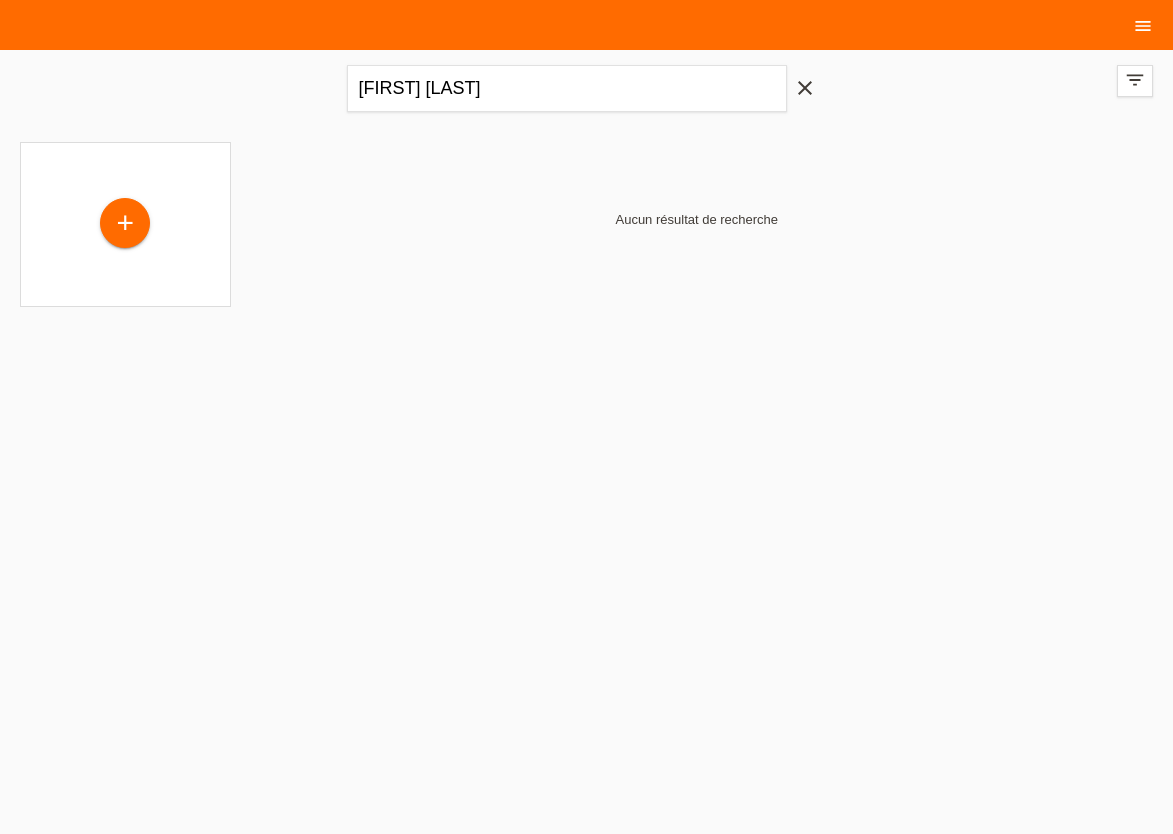 click on "menu" at bounding box center (1143, 26) 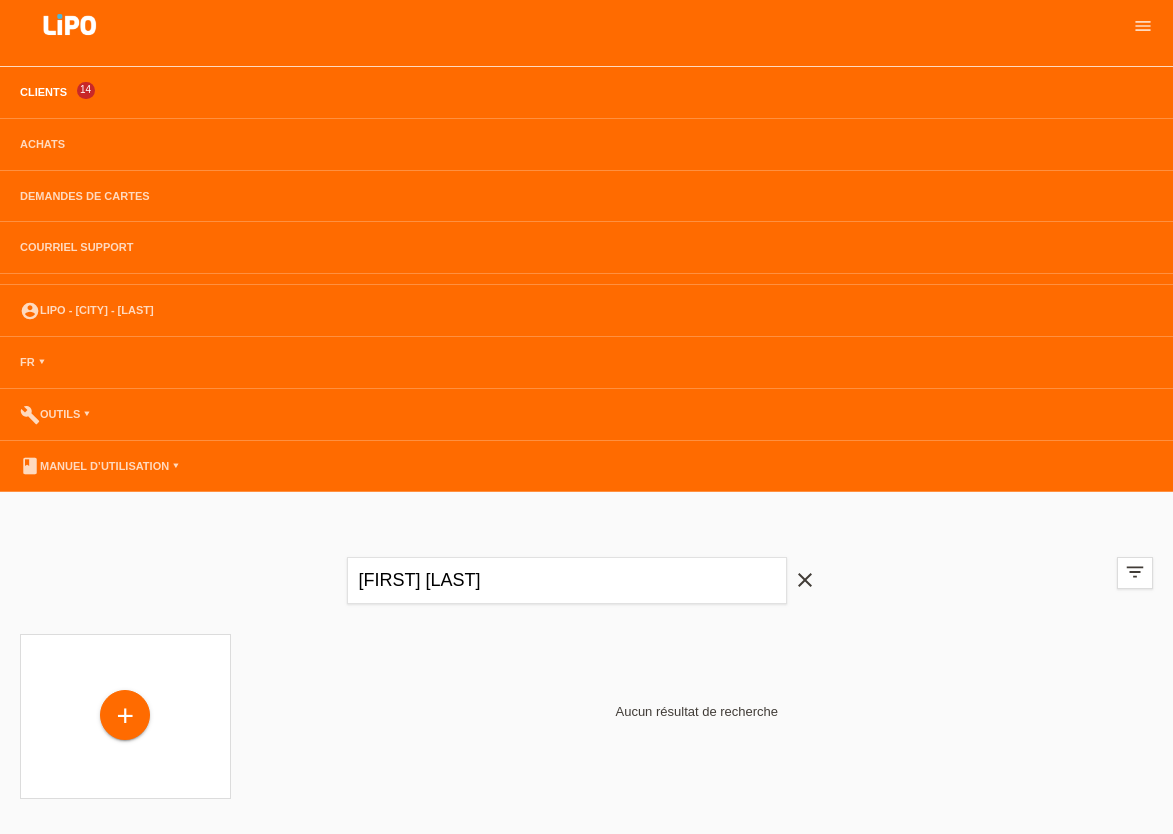 click on "Achats" at bounding box center (586, 145) 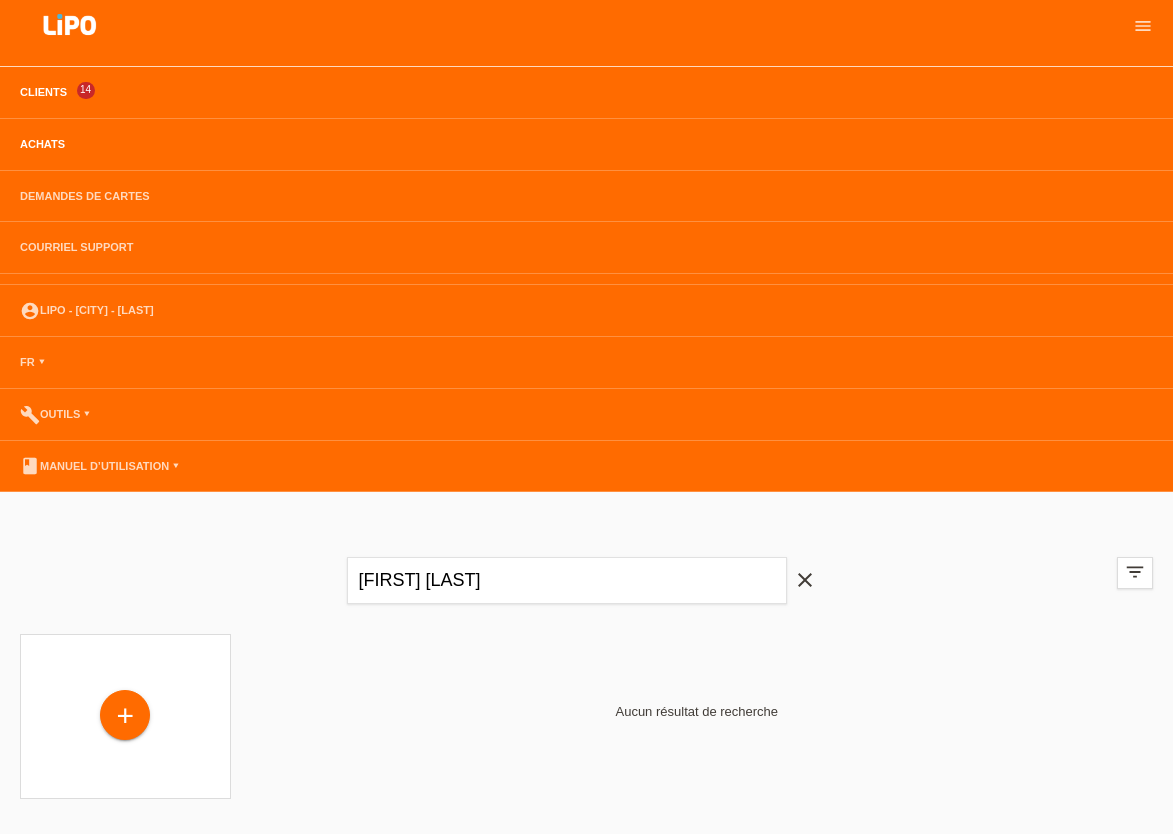 click on "Achats" at bounding box center (42, 144) 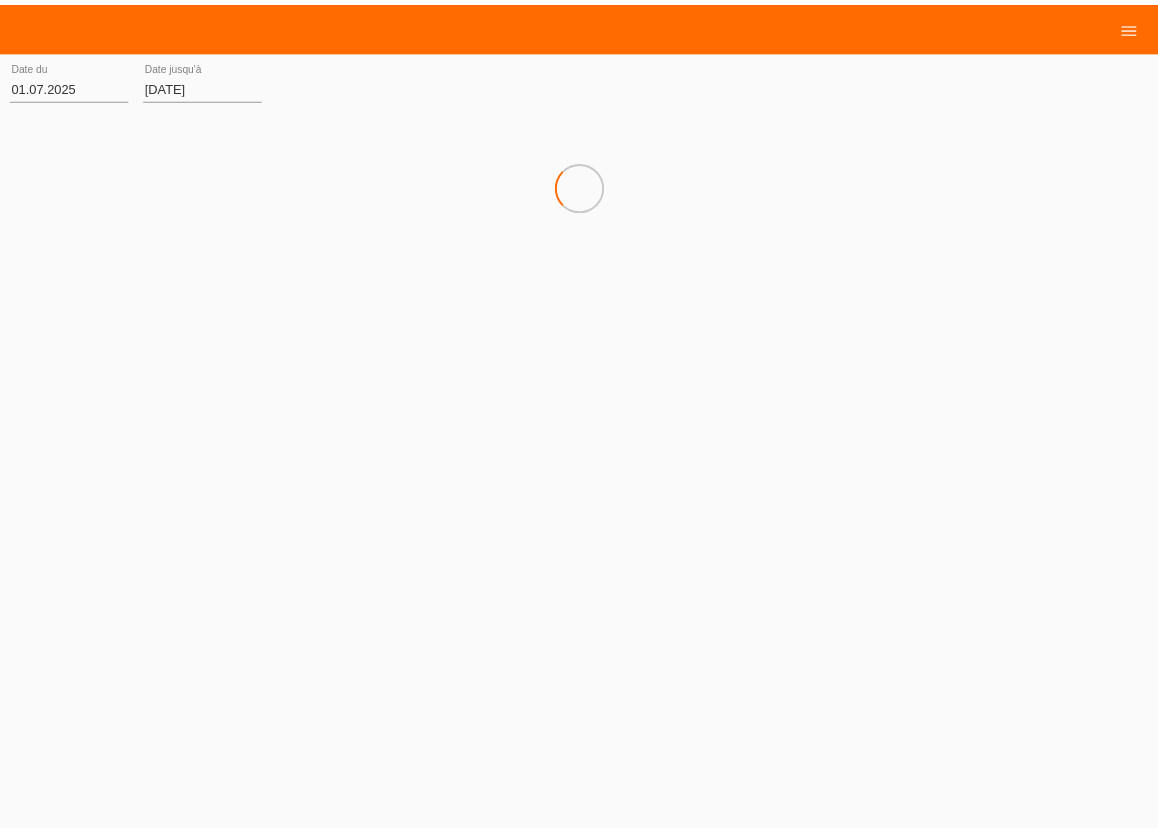 scroll, scrollTop: 0, scrollLeft: 0, axis: both 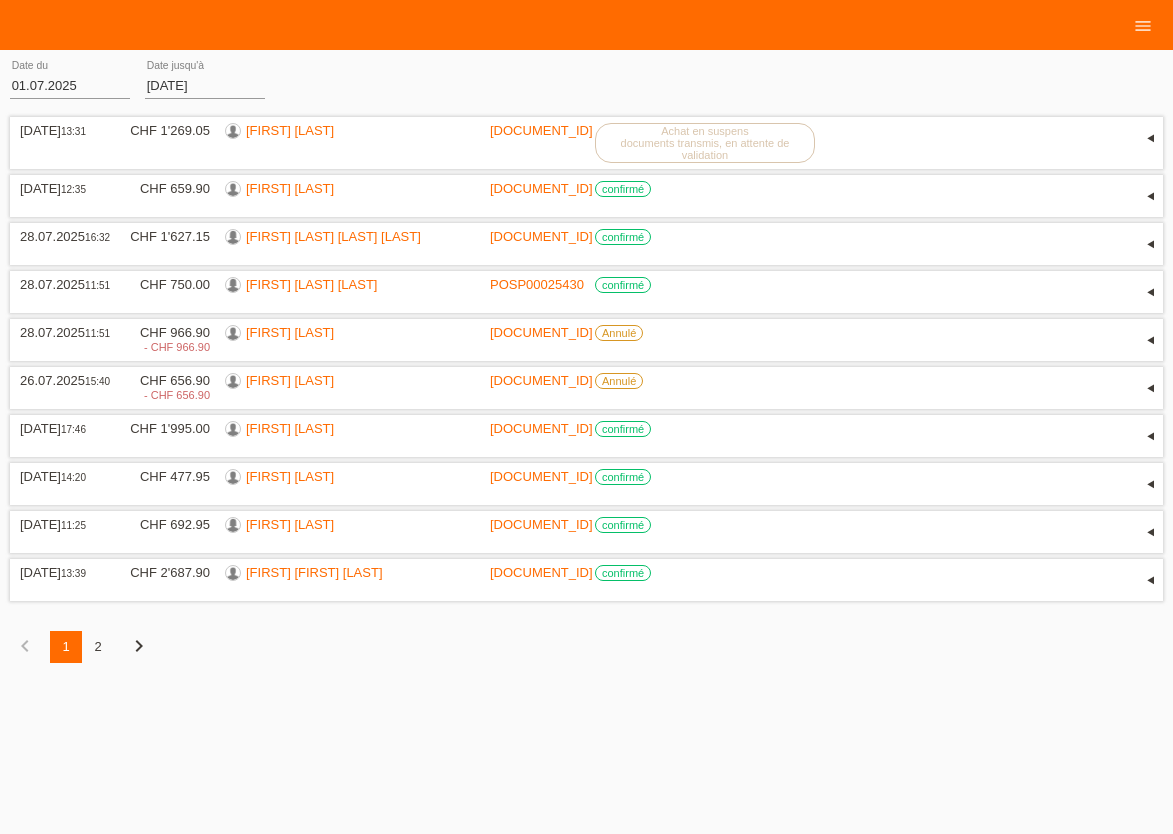 click on "chevron_right" at bounding box center (139, 646) 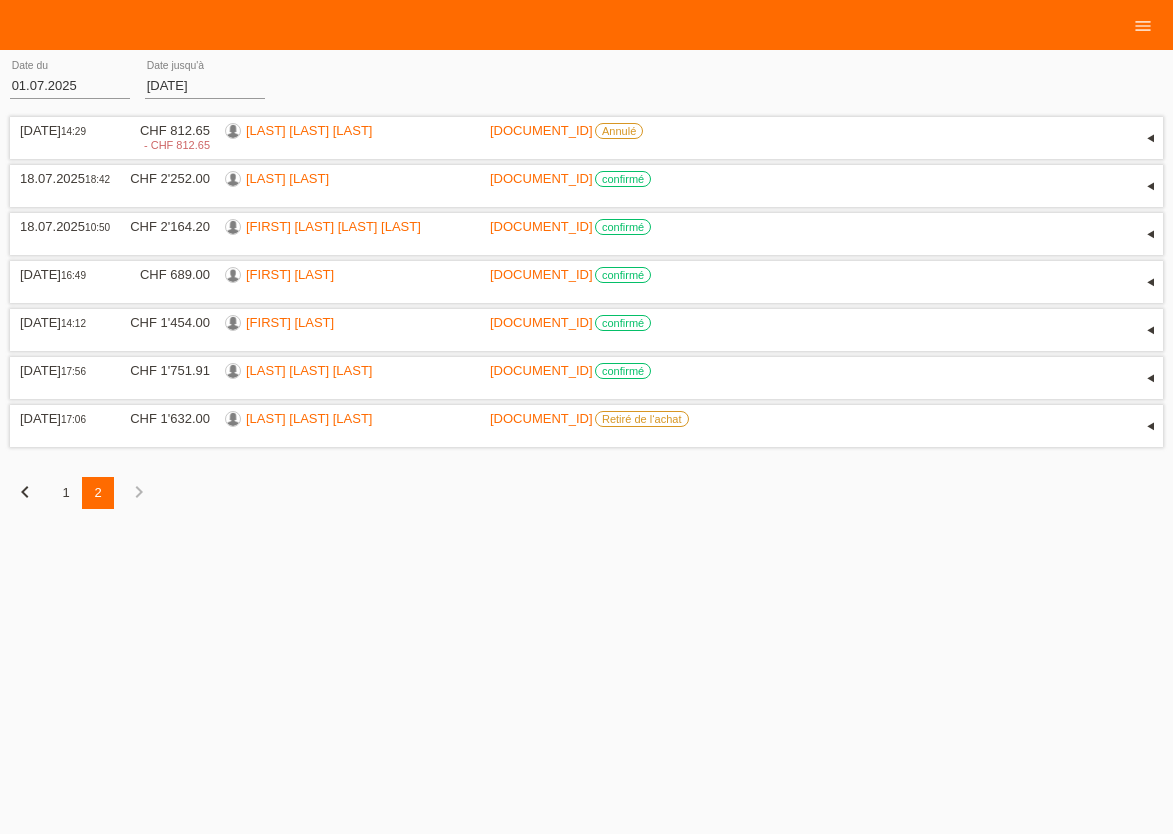 click on "chevron_right" at bounding box center [139, 492] 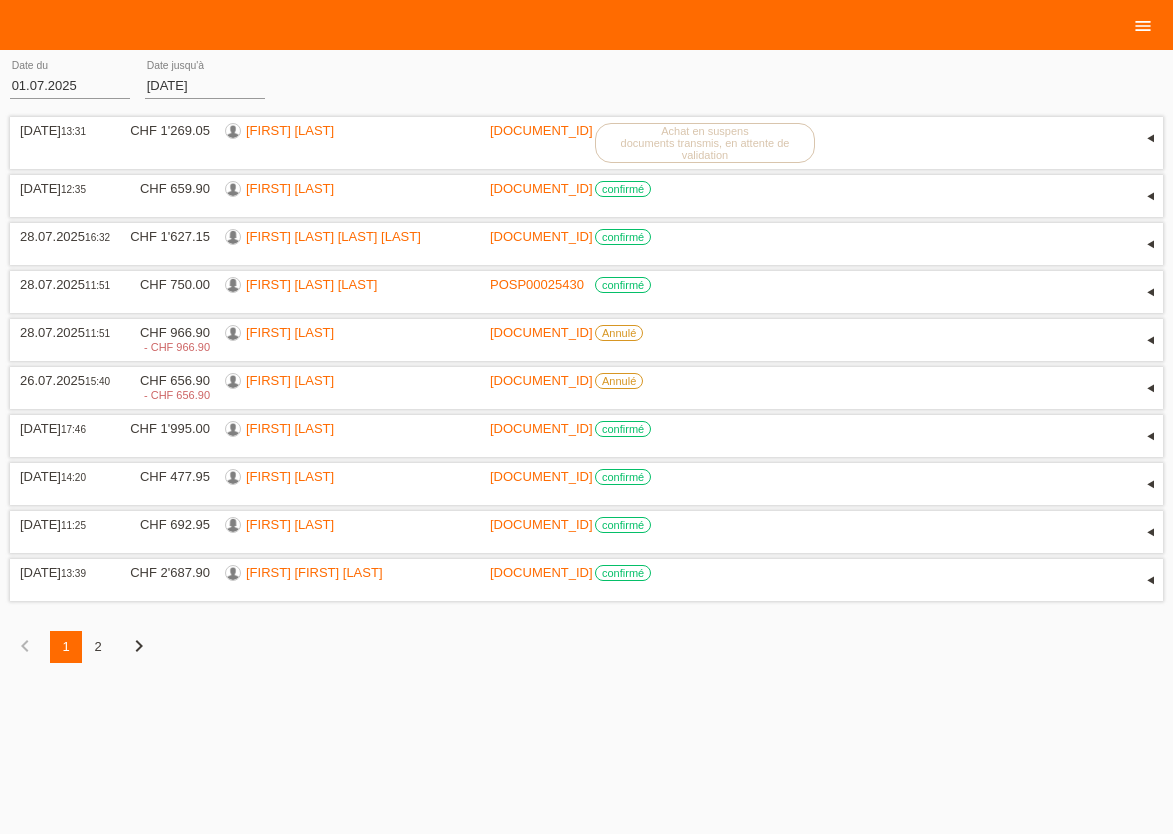 click on "menu" at bounding box center [1143, 26] 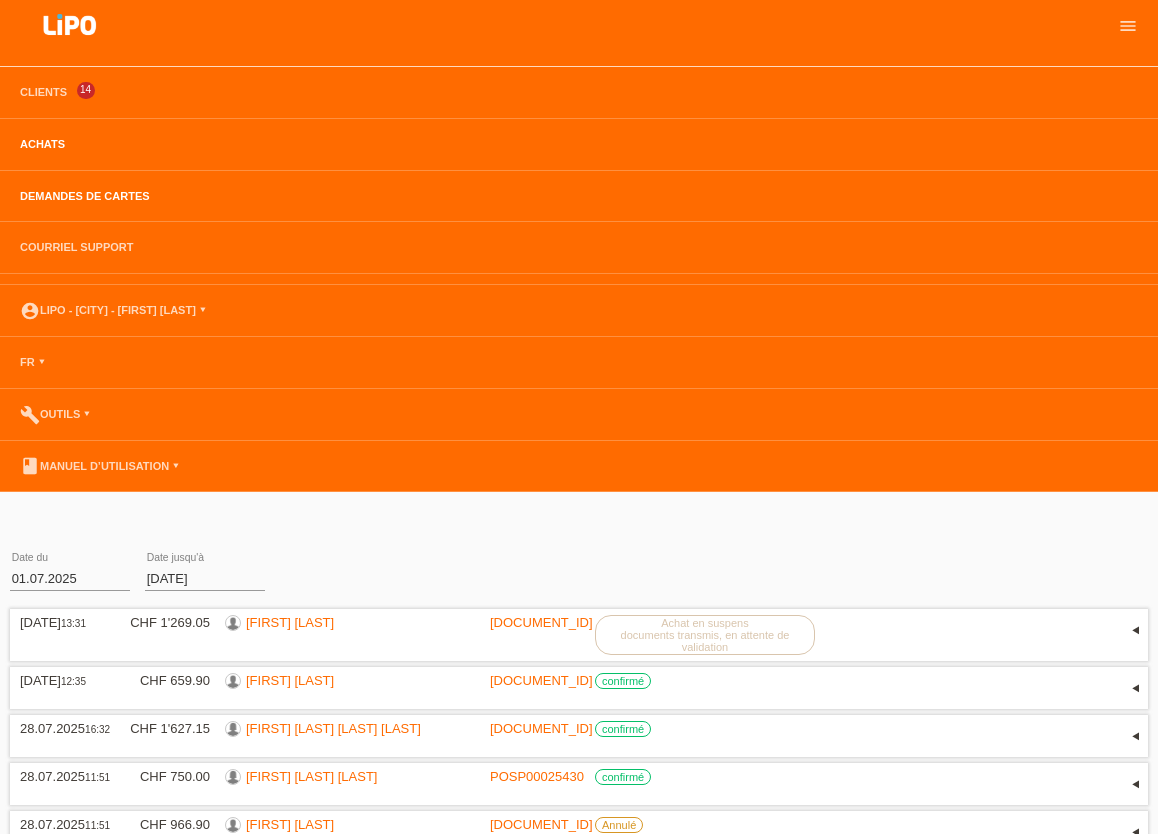 click on "Demandes de cartes" at bounding box center (85, 196) 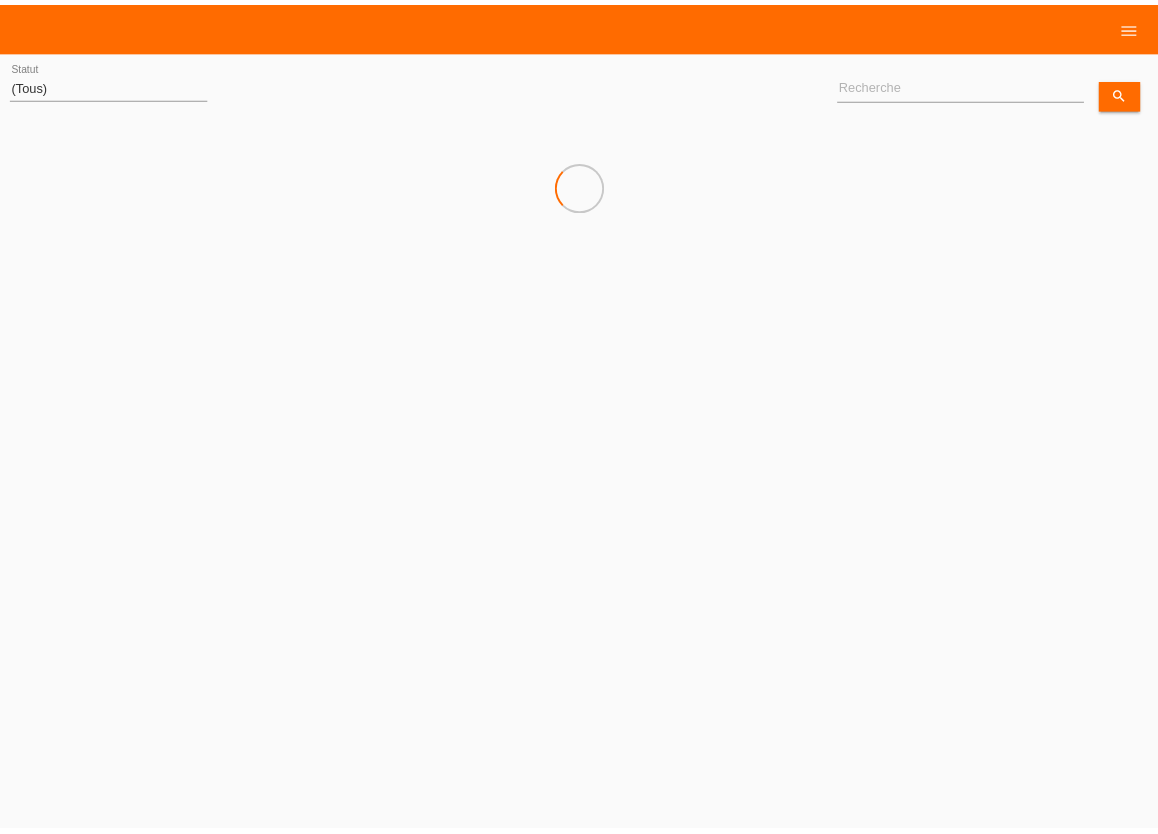 scroll, scrollTop: 0, scrollLeft: 0, axis: both 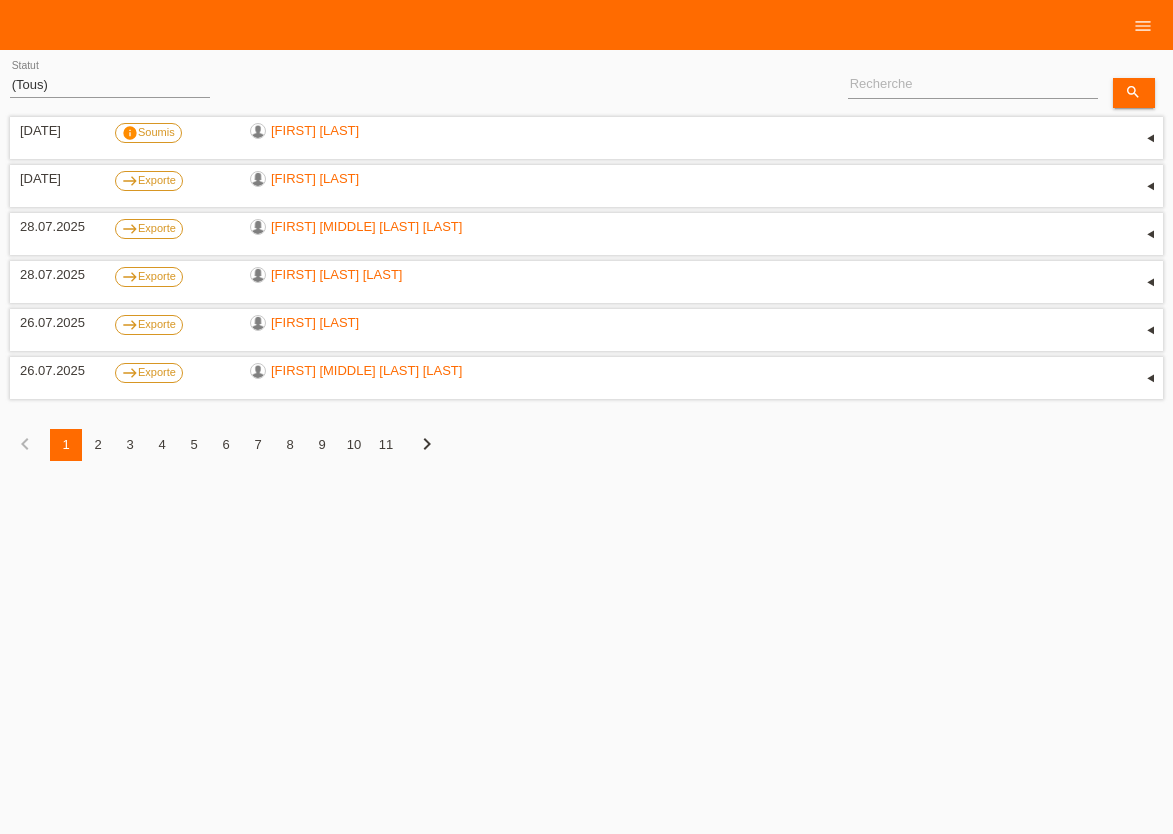 click on "2" at bounding box center (98, 445) 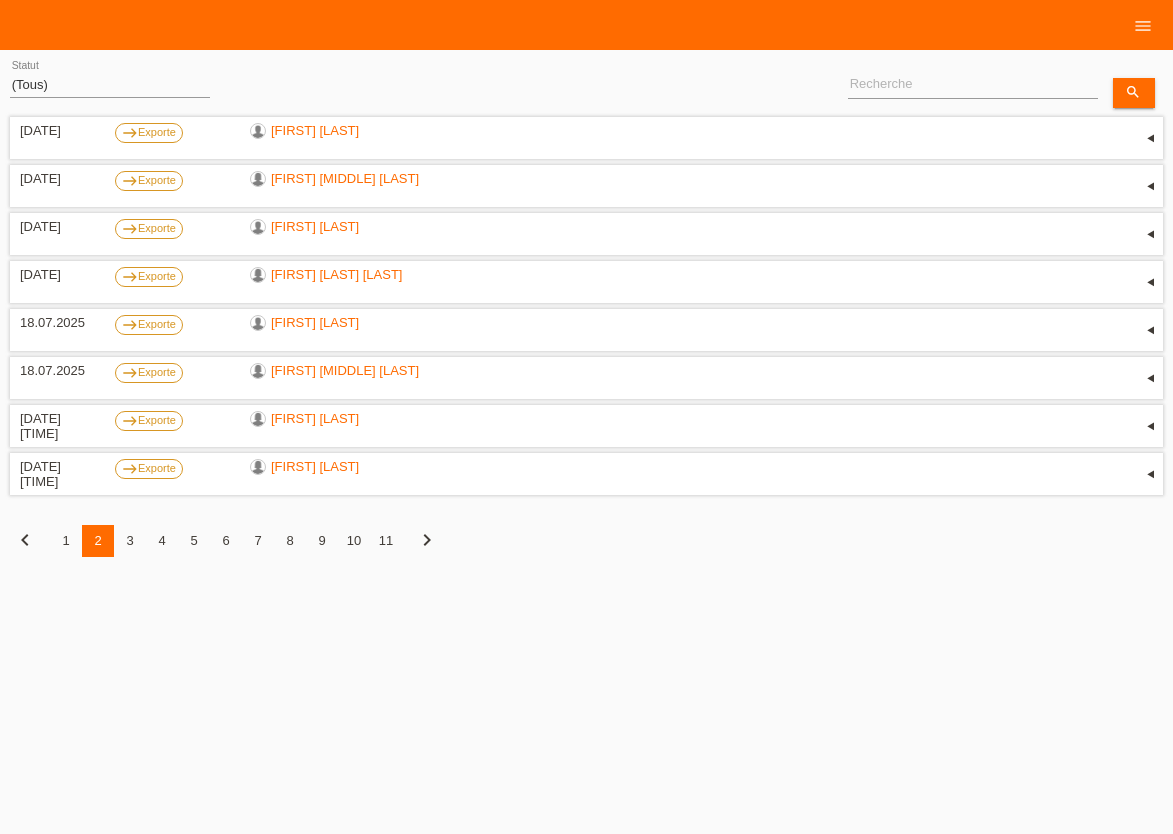 click on "chevron_right" at bounding box center (427, 540) 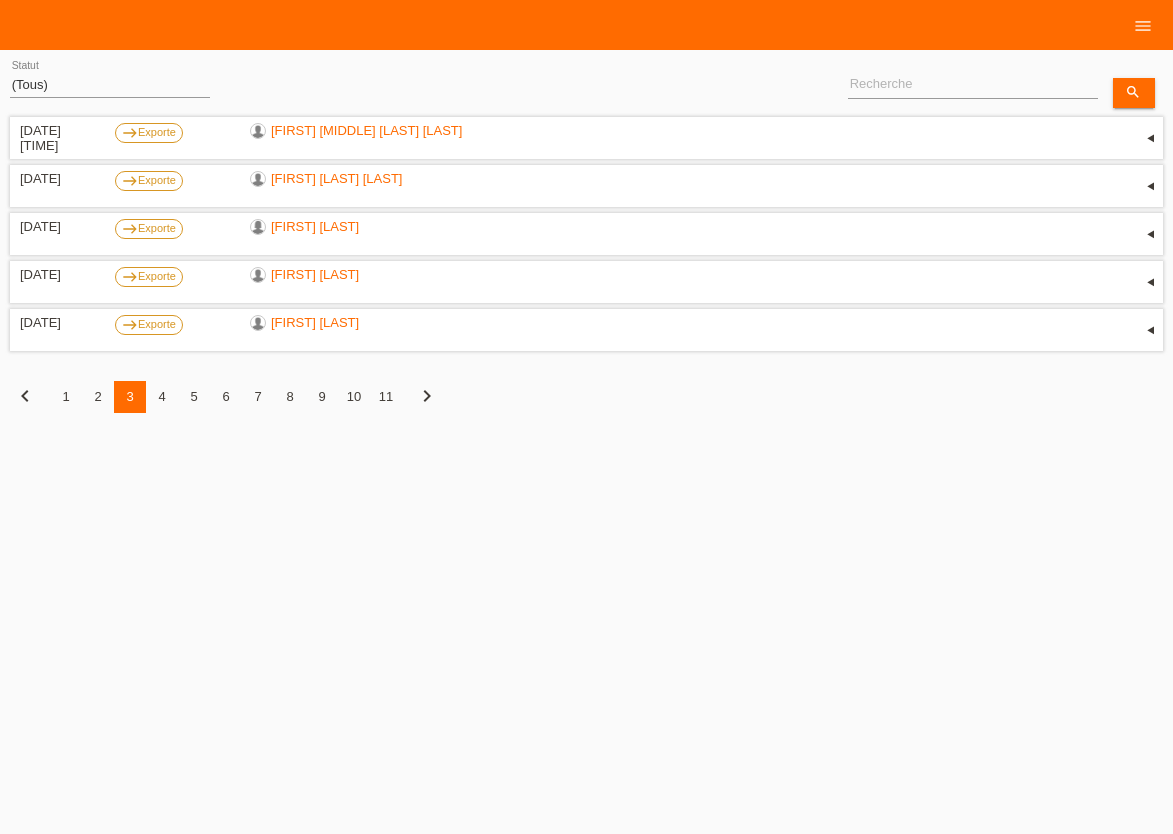 click on "chevron_right" at bounding box center [427, 396] 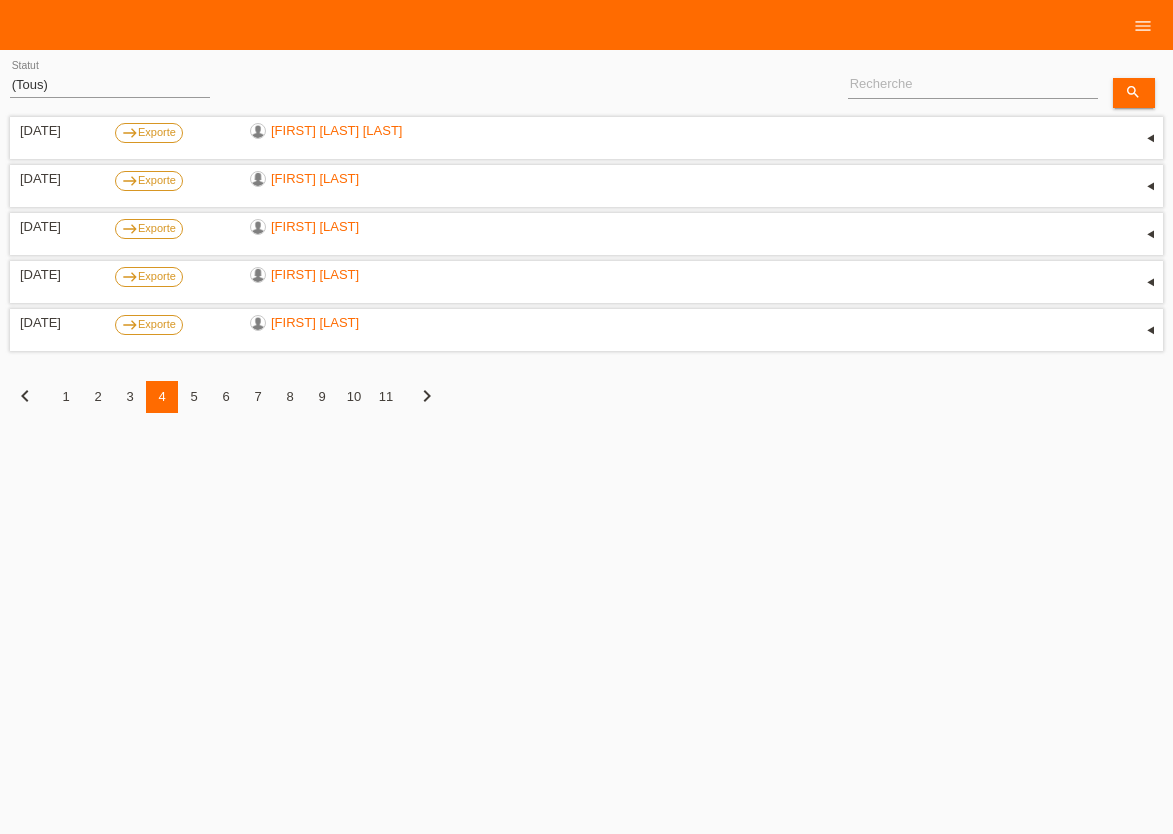 click on "chevron_right" at bounding box center (427, 396) 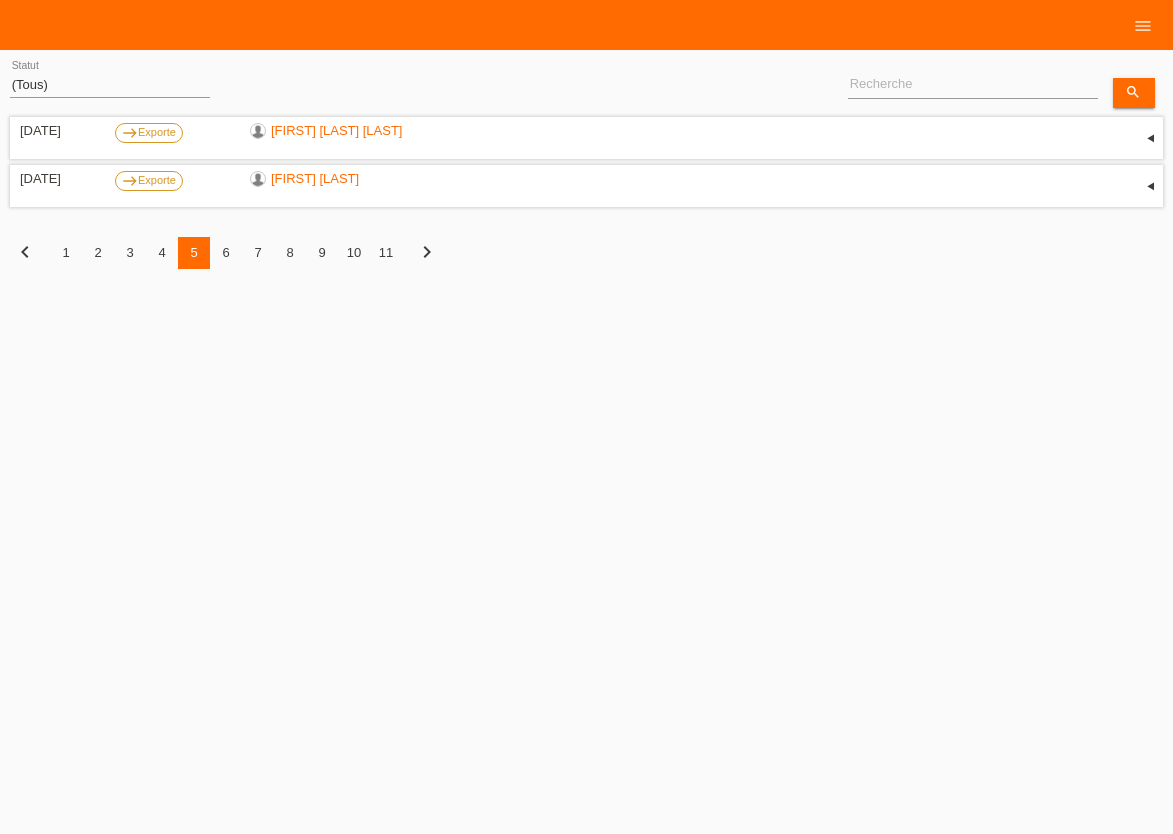 click on "chevron_right" at bounding box center [427, 252] 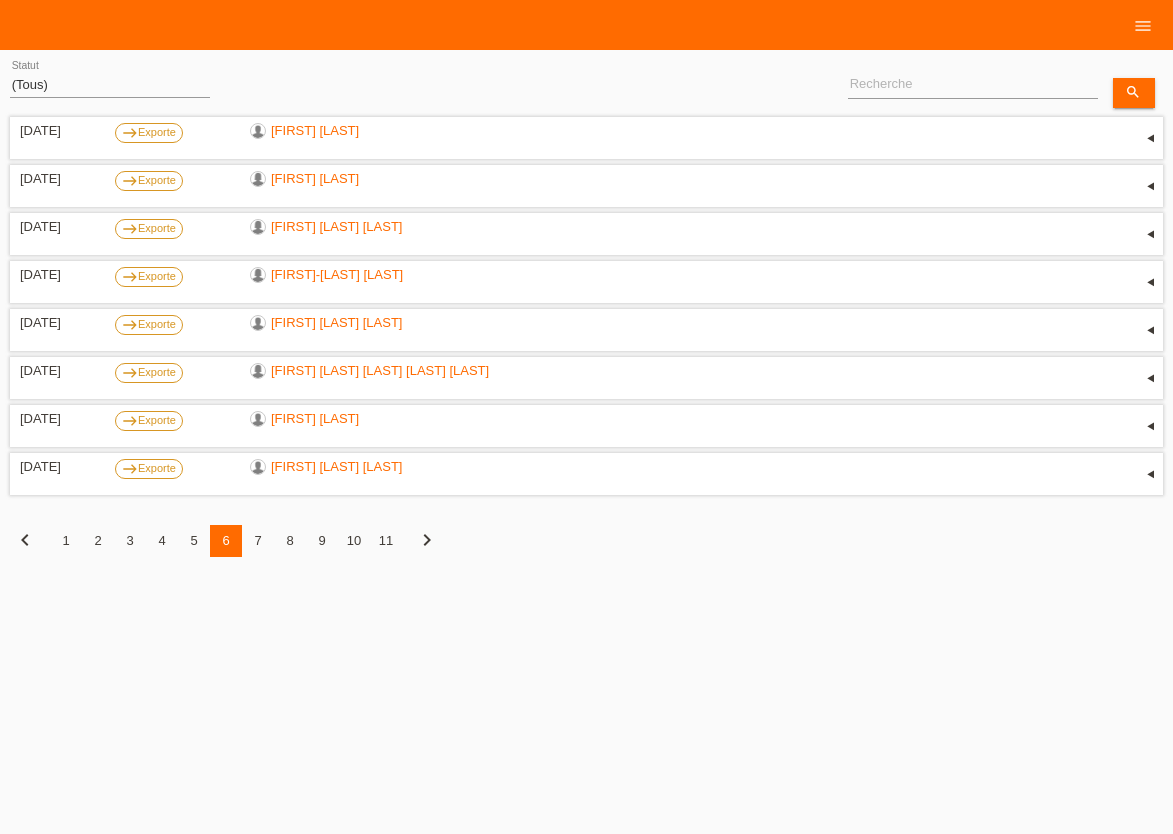 click on "chevron_right" at bounding box center (427, 540) 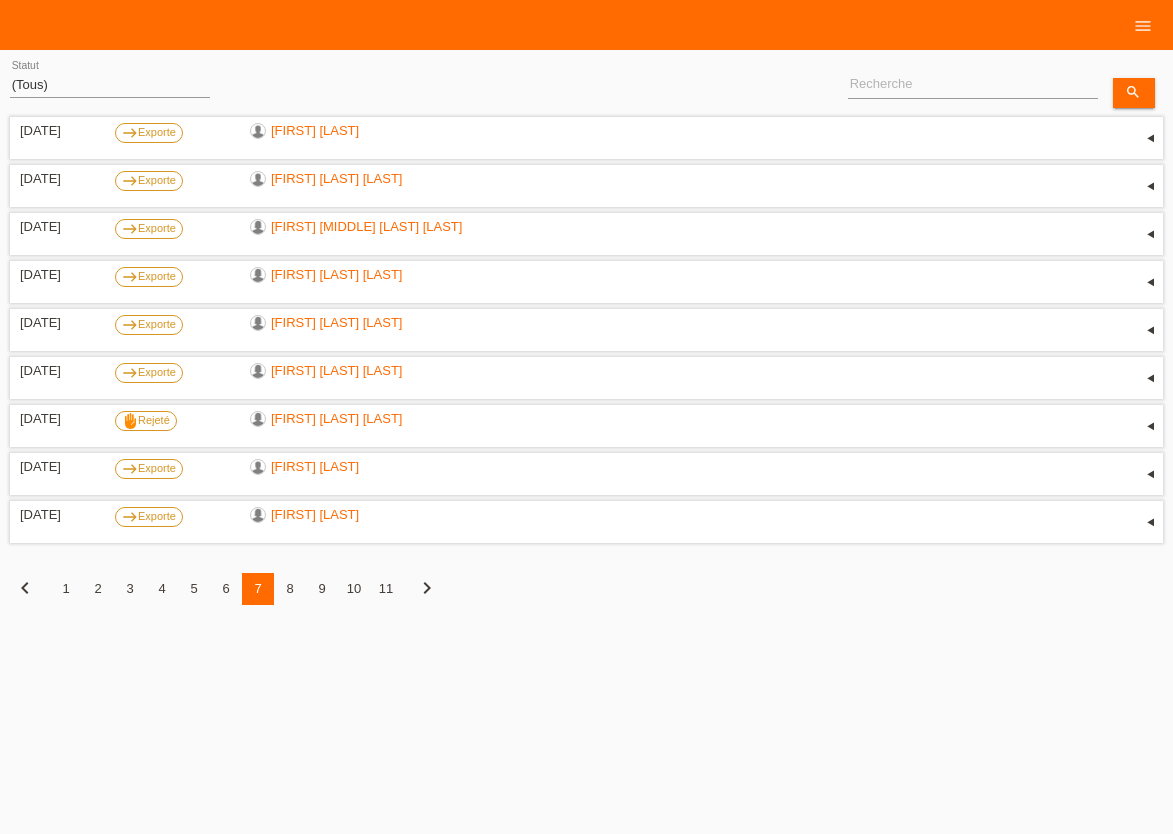 click on "chevron_right" at bounding box center [427, 588] 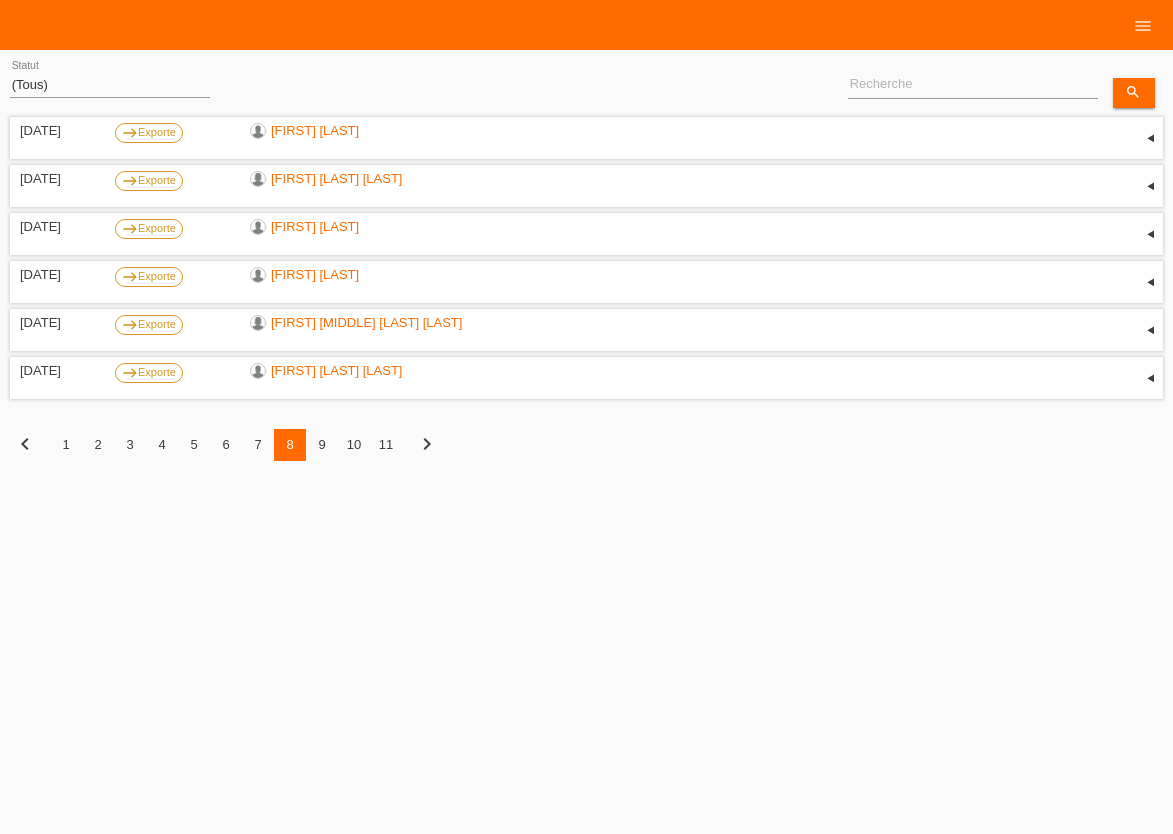 click on "chevron_right" at bounding box center (427, 444) 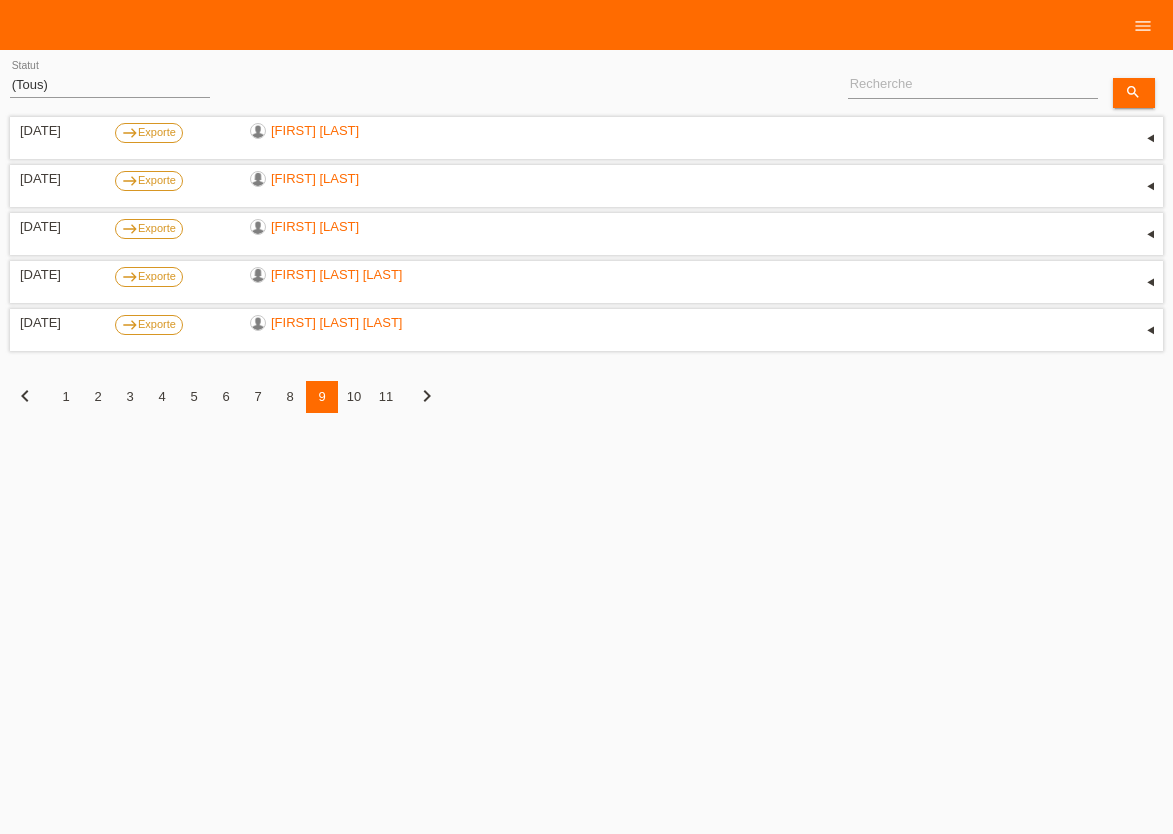 click on "1" at bounding box center [66, 397] 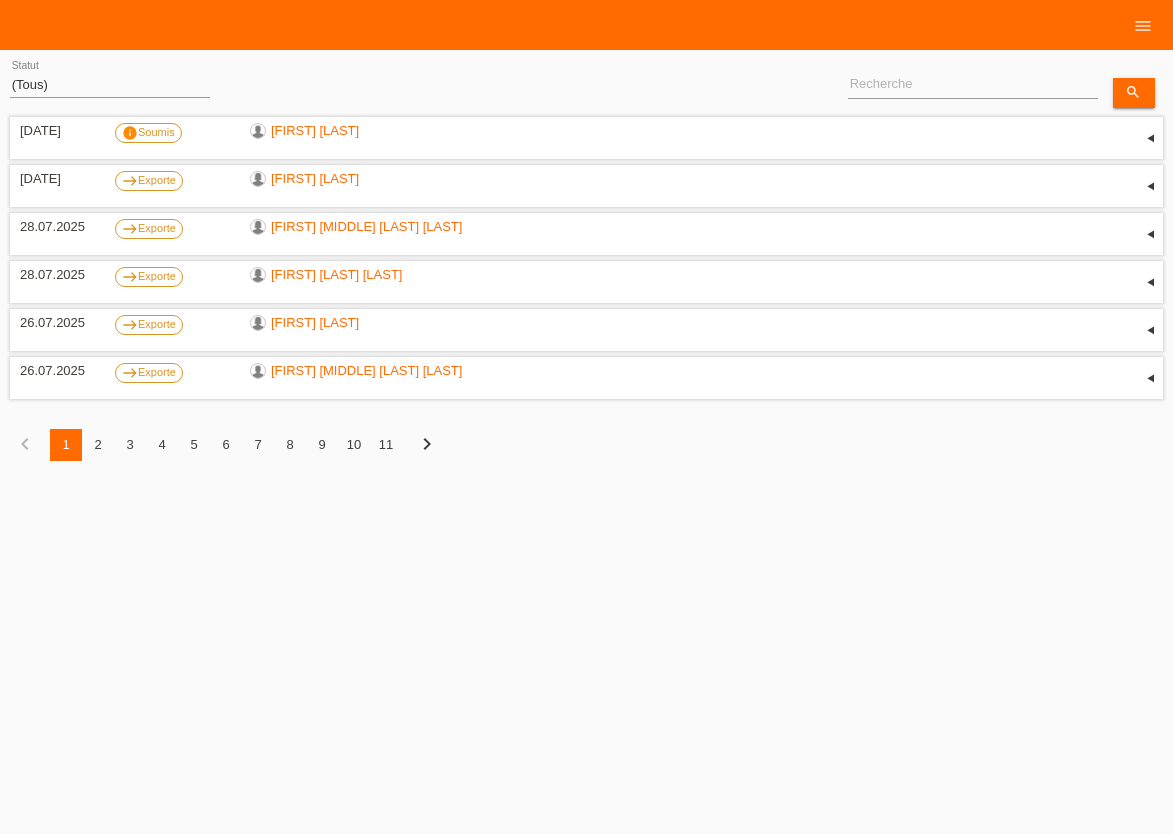 click on "1" at bounding box center (66, 445) 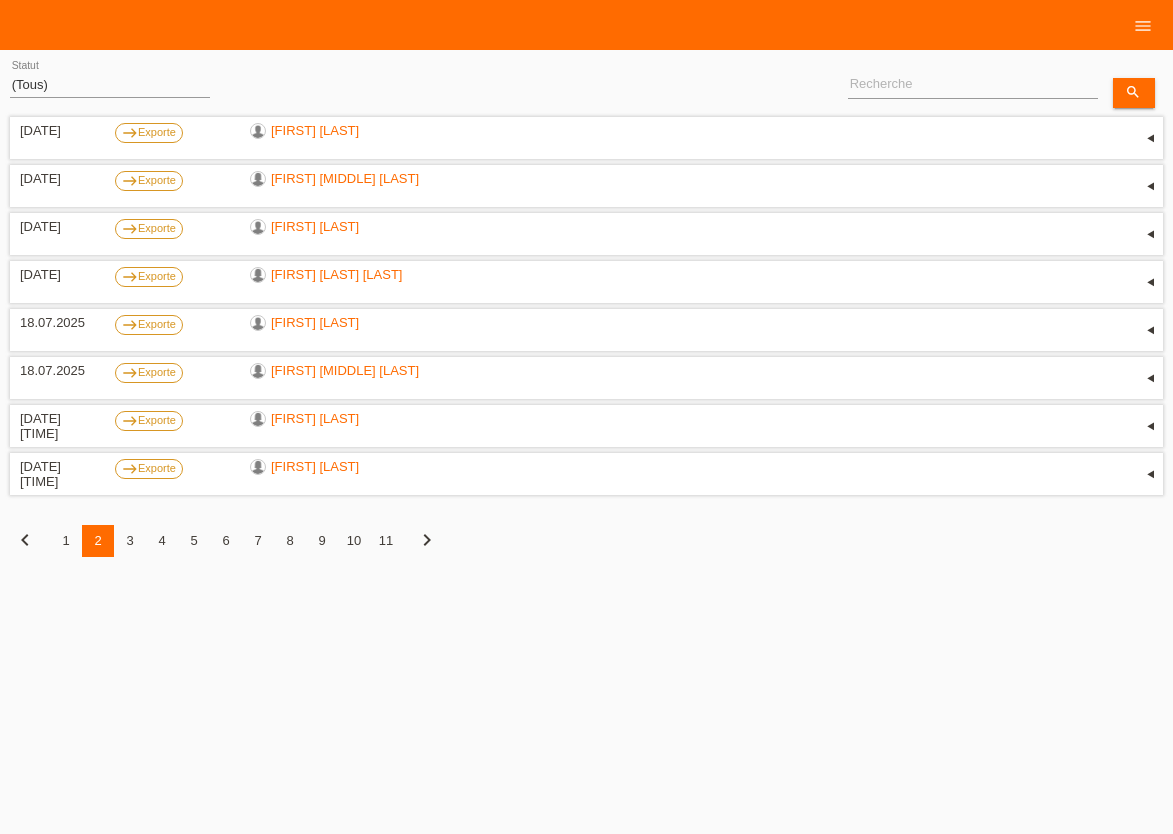 click on "chevron_left" at bounding box center [25, 540] 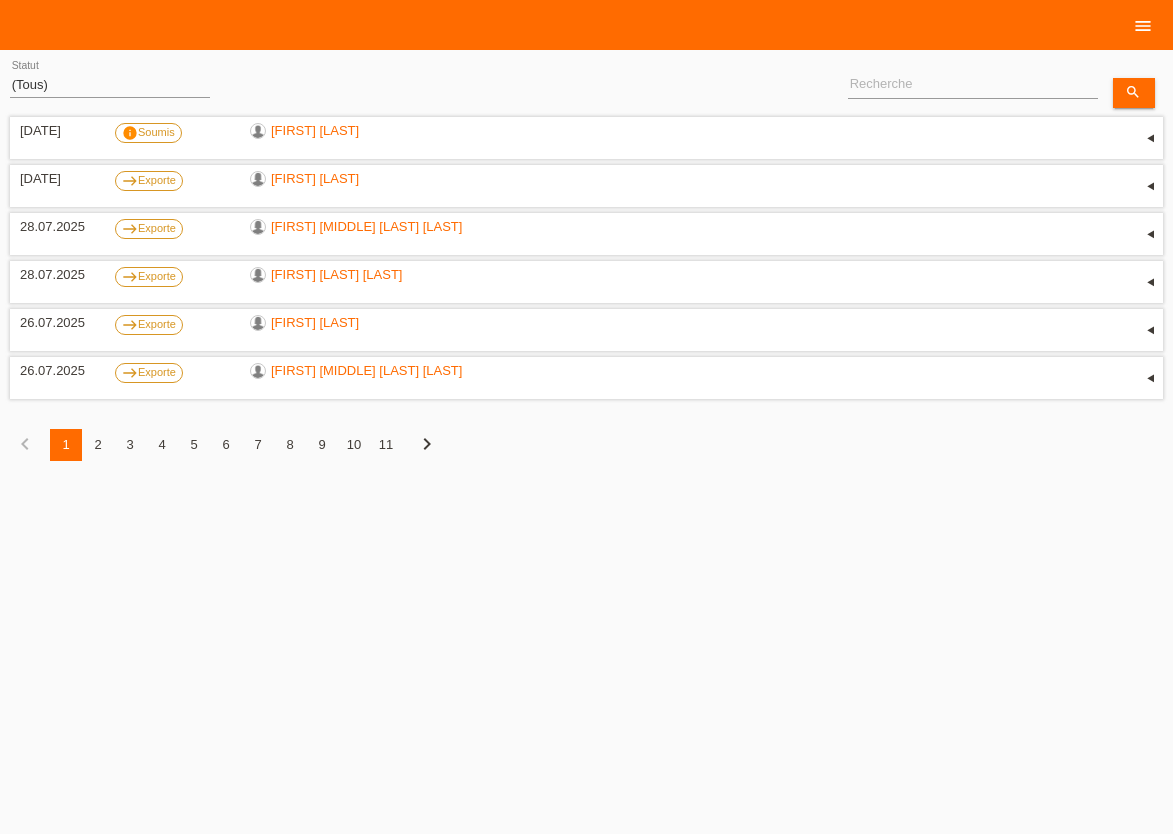 click on "menu" at bounding box center (1143, 26) 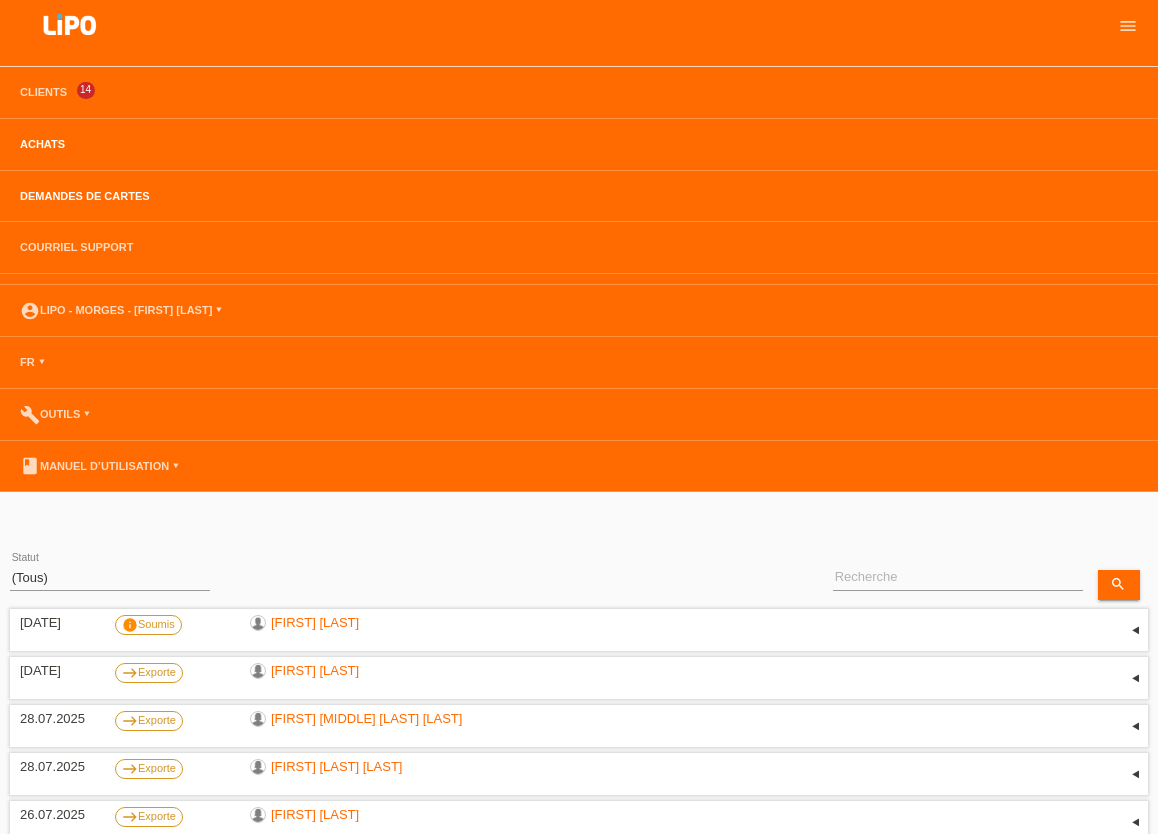 click on "Achats" at bounding box center (42, 144) 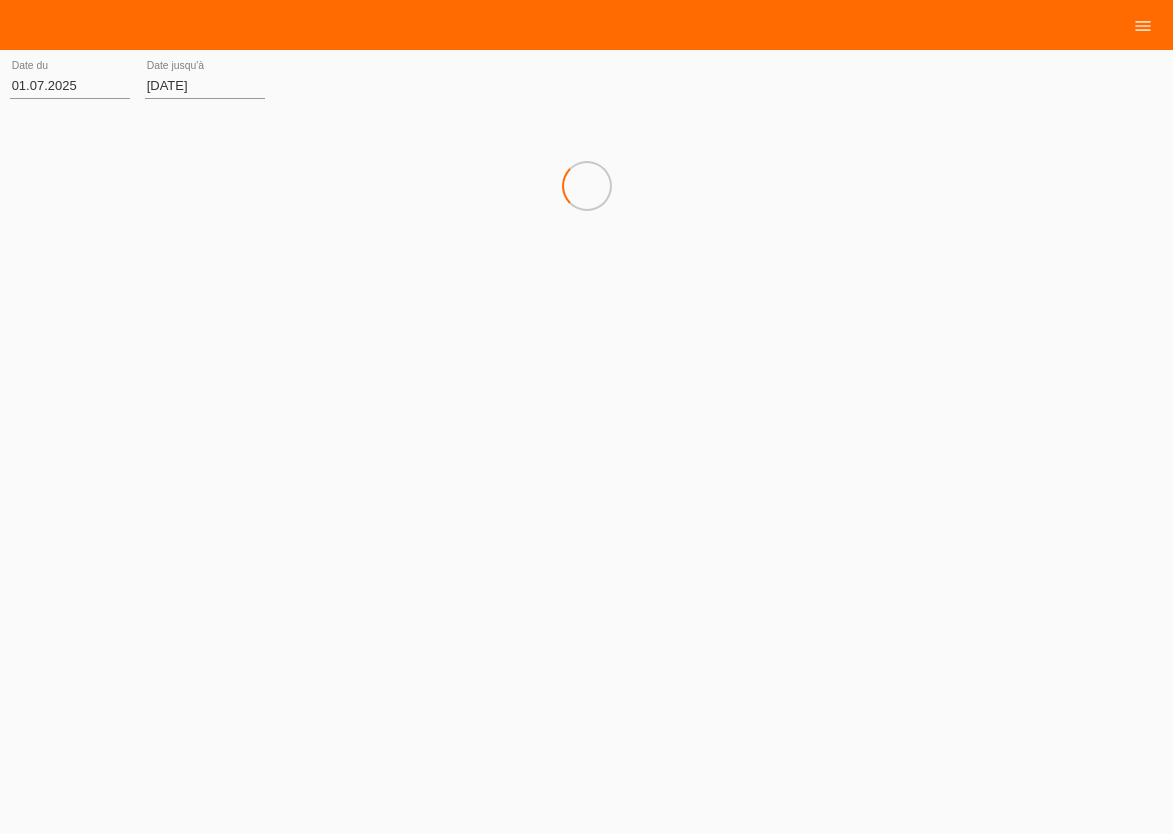 scroll, scrollTop: 0, scrollLeft: 0, axis: both 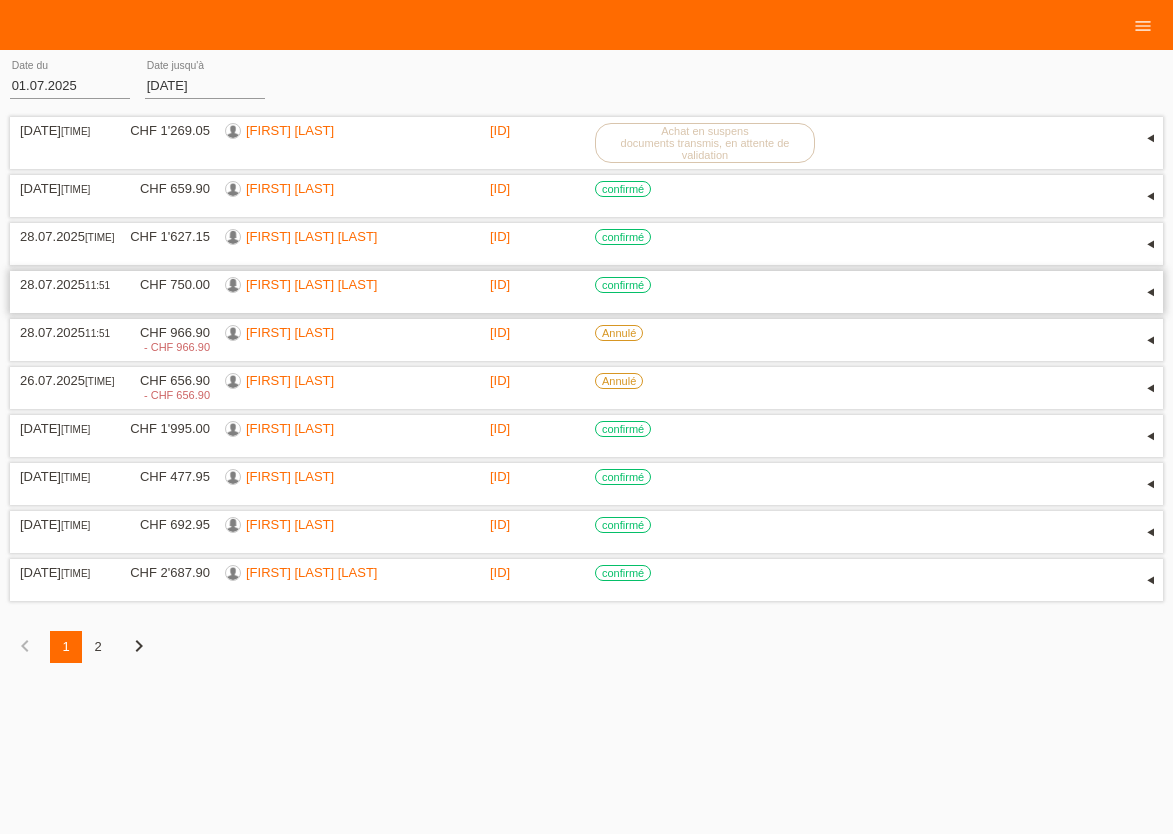 click on "[FIRST] [LAST] [LAST]" at bounding box center (311, 284) 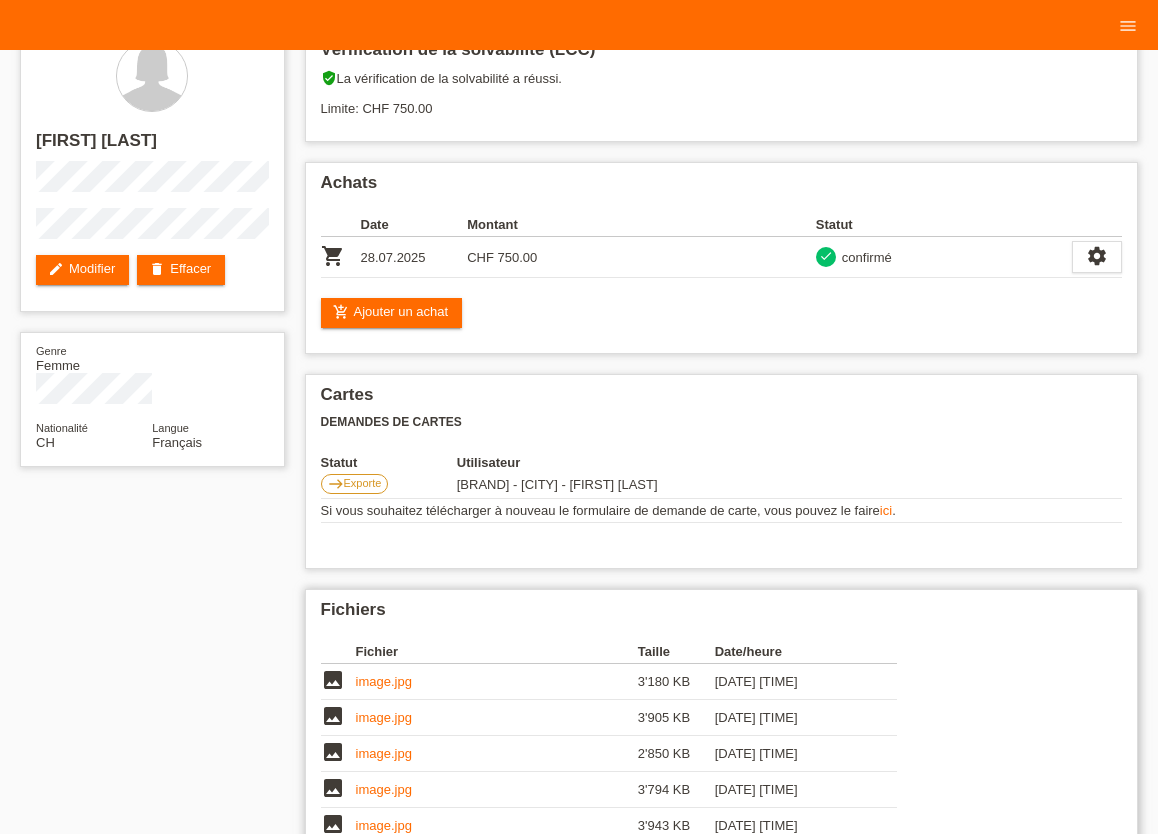 scroll, scrollTop: 0, scrollLeft: 0, axis: both 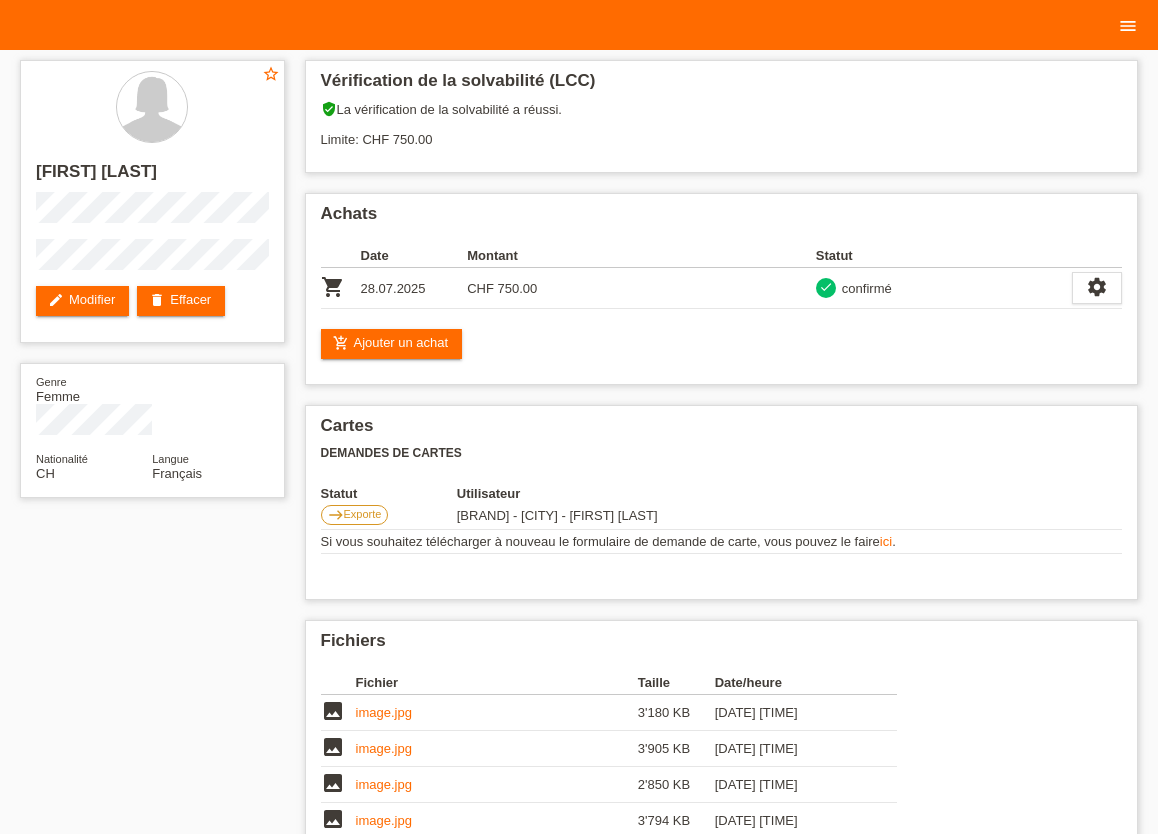 click on "menu" at bounding box center [1128, 26] 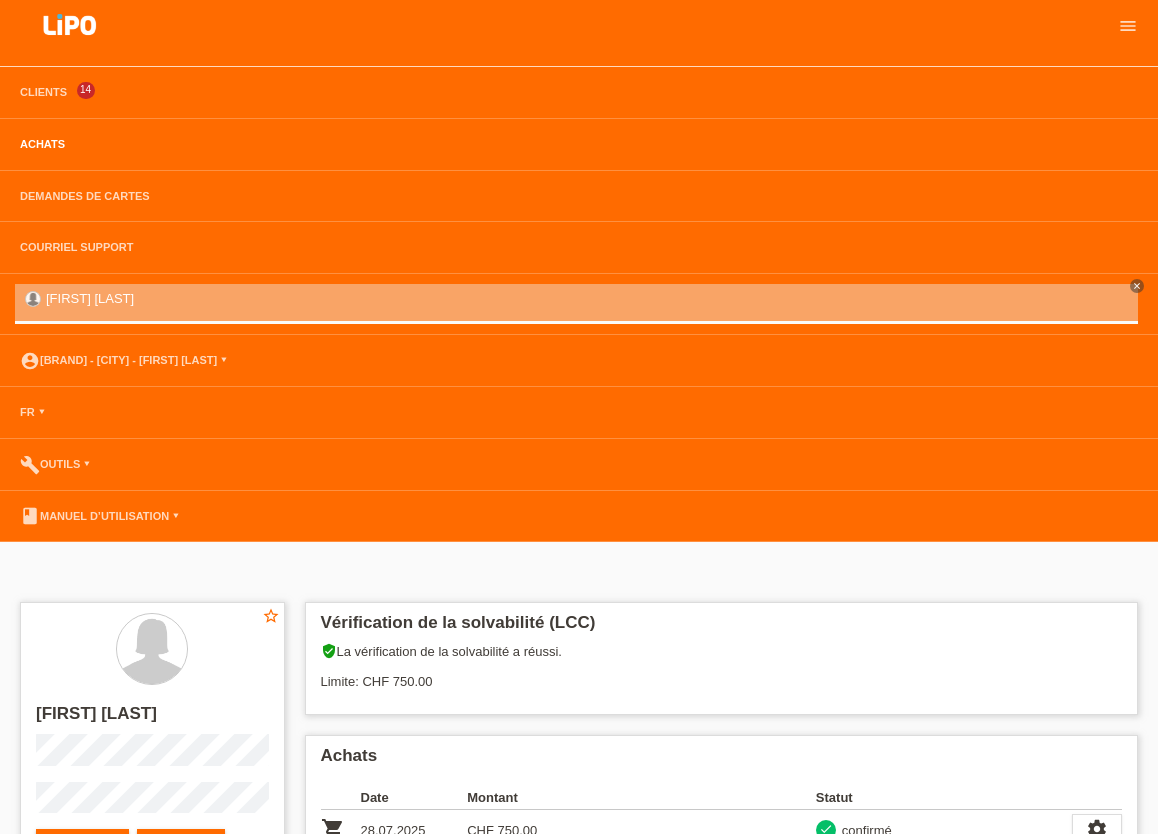 click on "Achats" at bounding box center (42, 144) 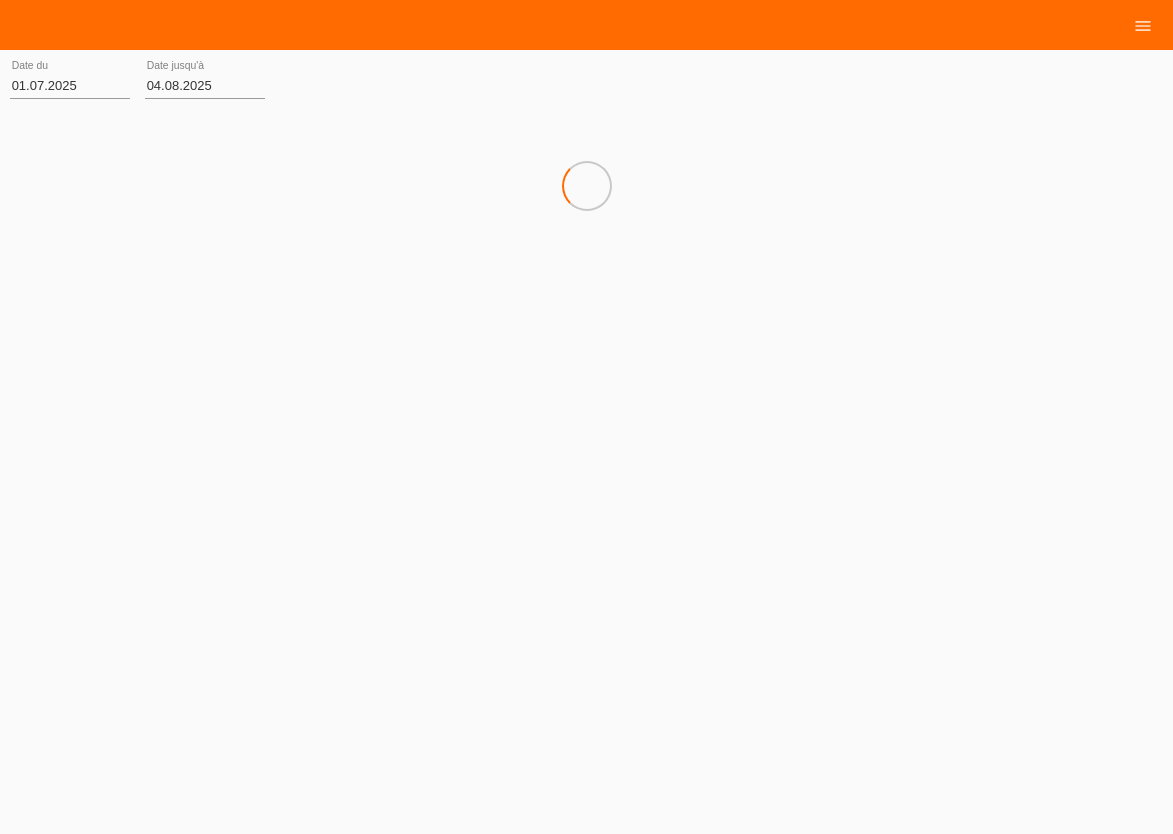 scroll, scrollTop: 0, scrollLeft: 0, axis: both 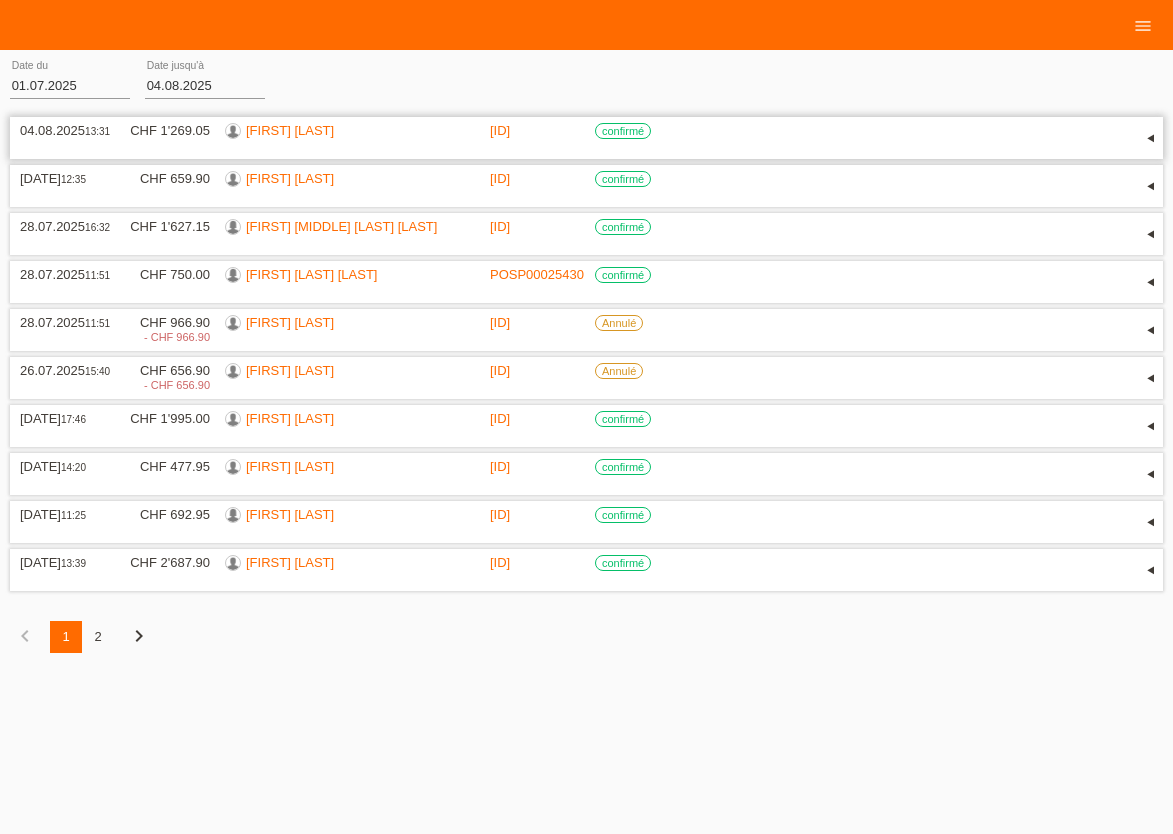 click on "[FIRST] [LAST]" at bounding box center (290, 130) 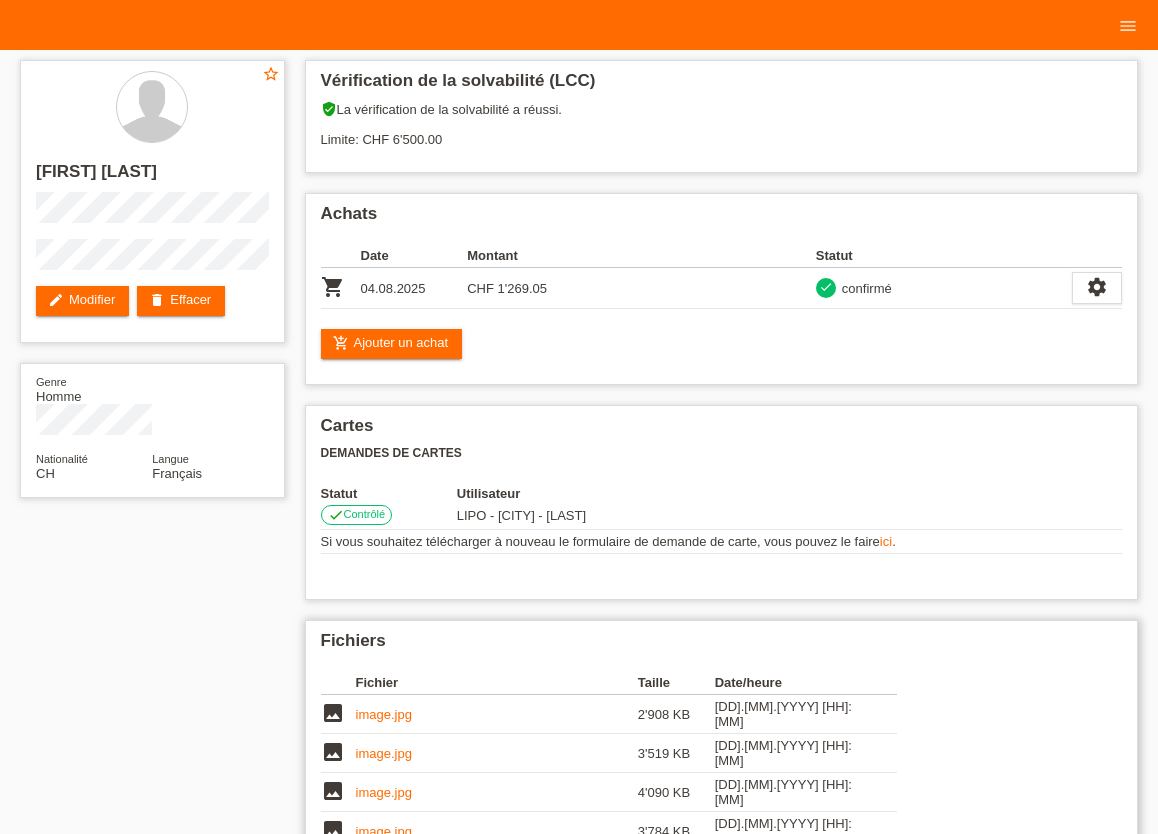 scroll, scrollTop: 0, scrollLeft: 0, axis: both 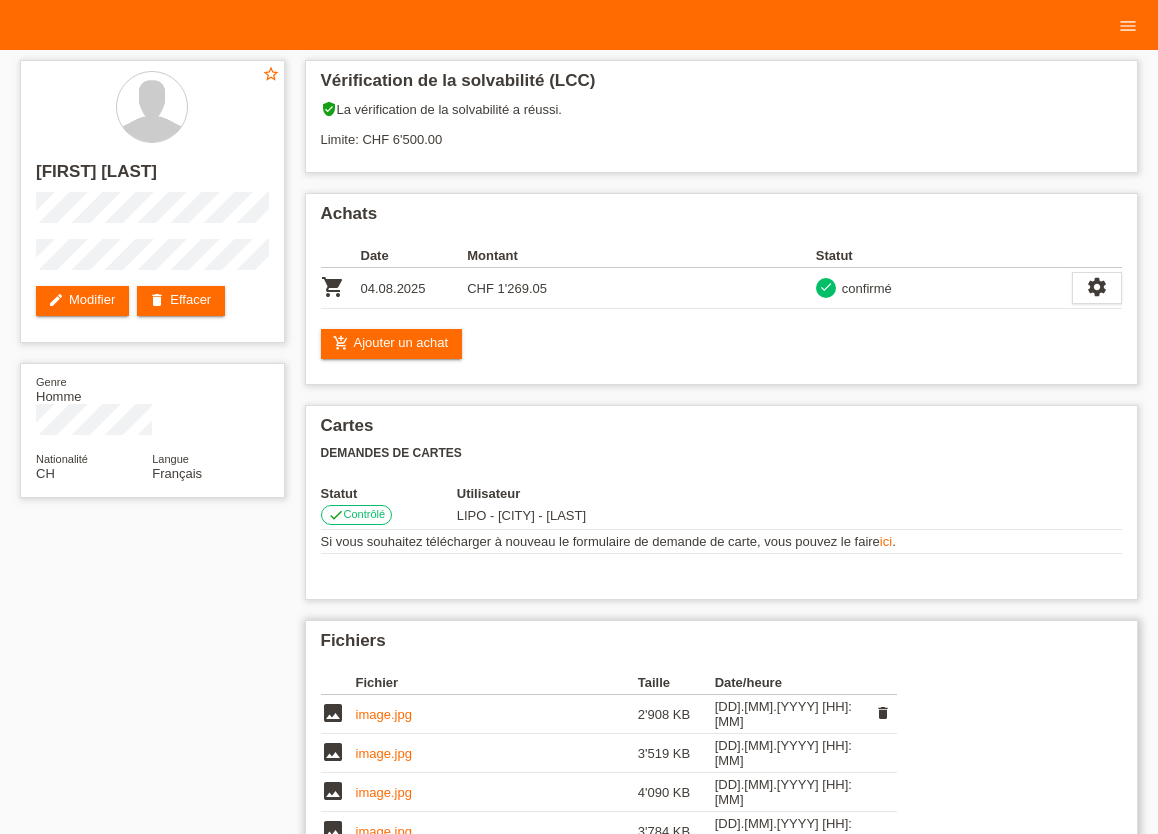 click on "image.jpg" at bounding box center (384, 714) 